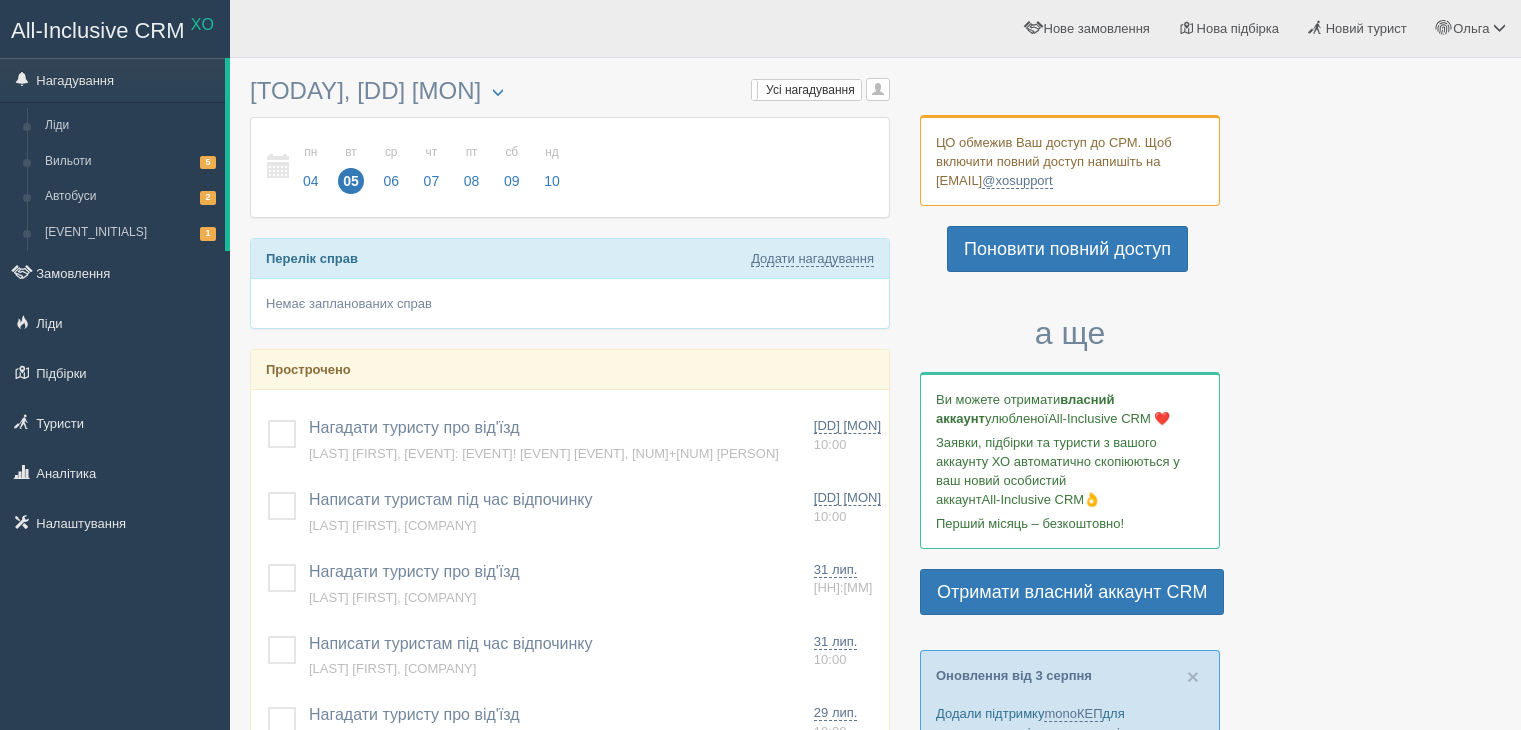 scroll, scrollTop: 0, scrollLeft: 0, axis: both 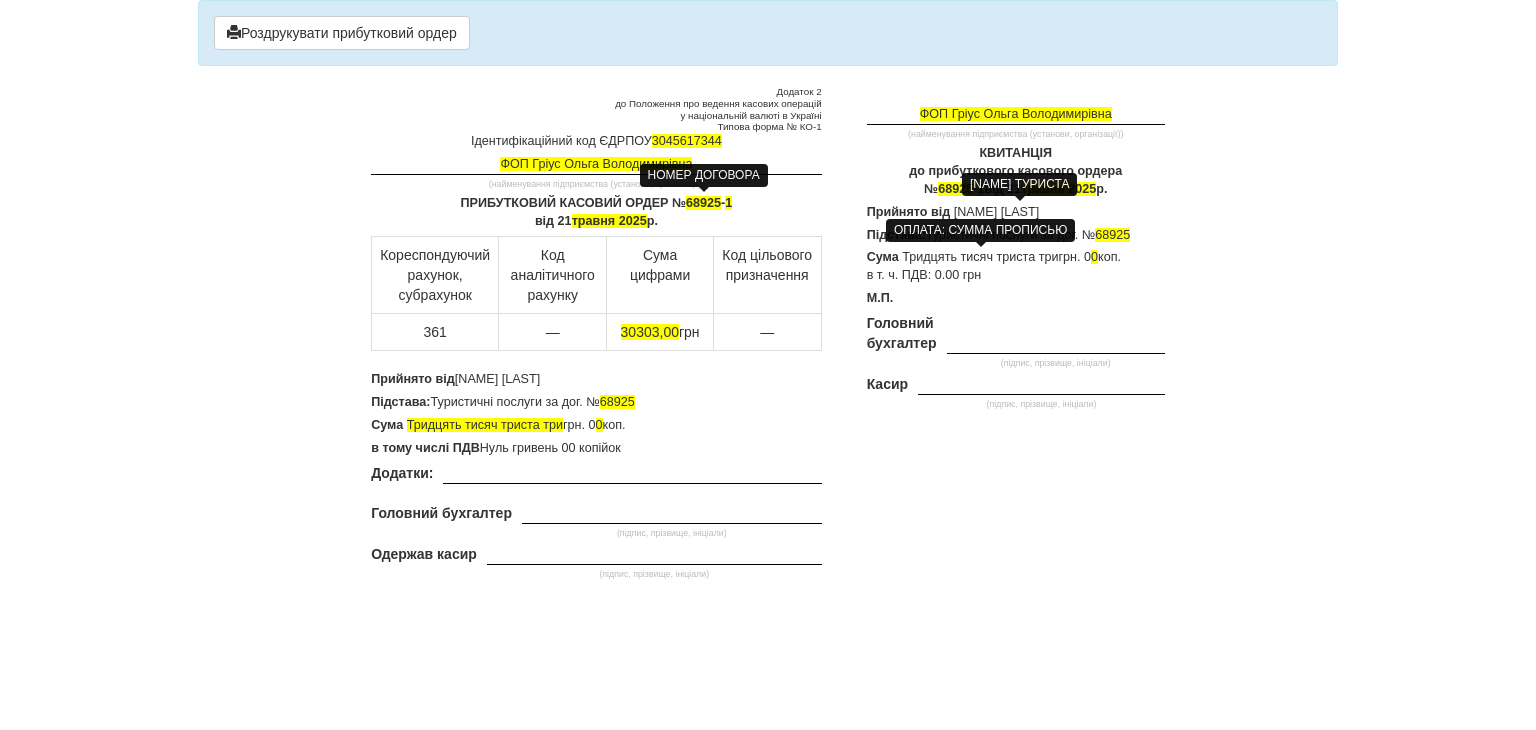 click on "68925" at bounding box center (703, 203) 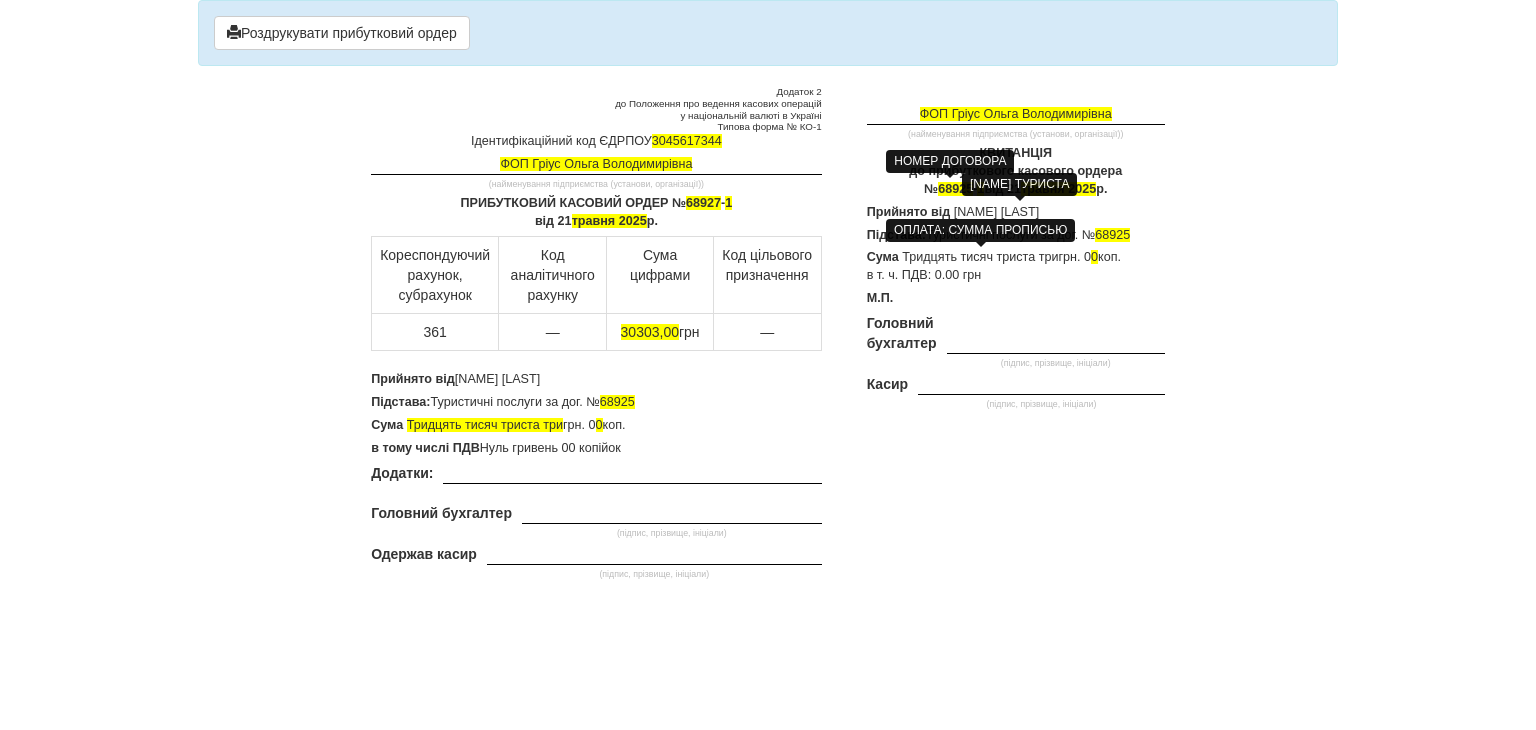 click on "68925" at bounding box center (955, 189) 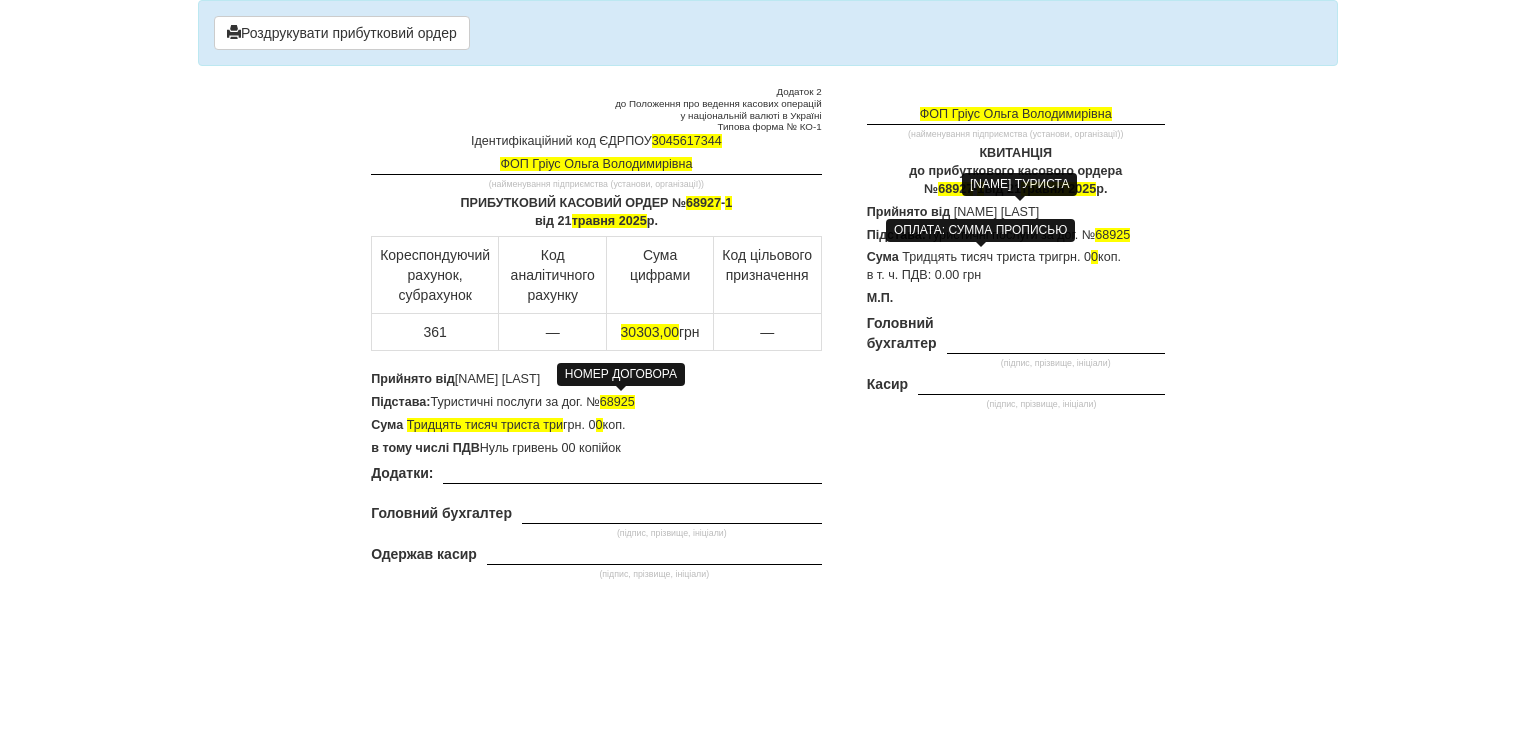 click on "68925" at bounding box center [617, 402] 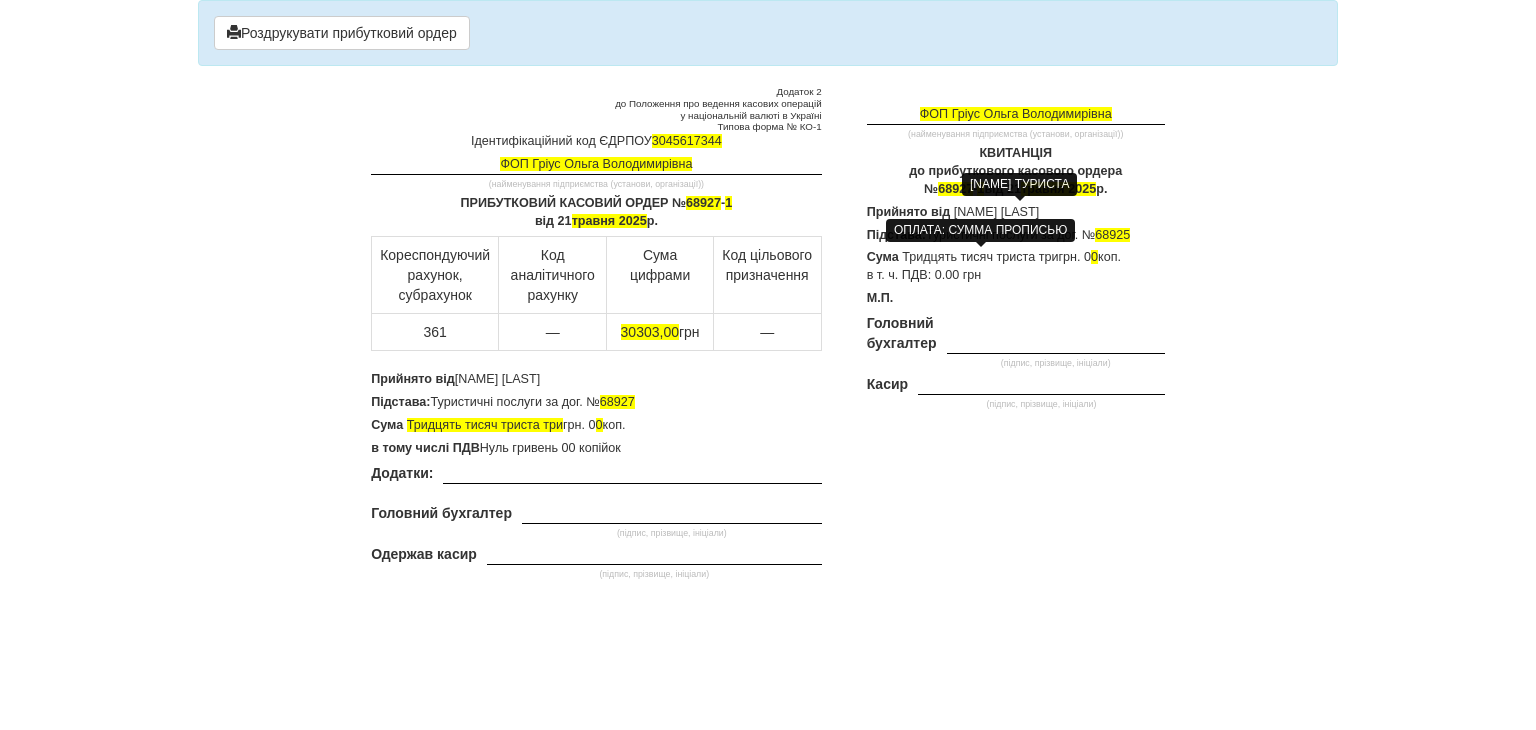 click on "Підстава:  Туристичні послуги за дог. № [NUMBER]" at bounding box center (1016, 236) 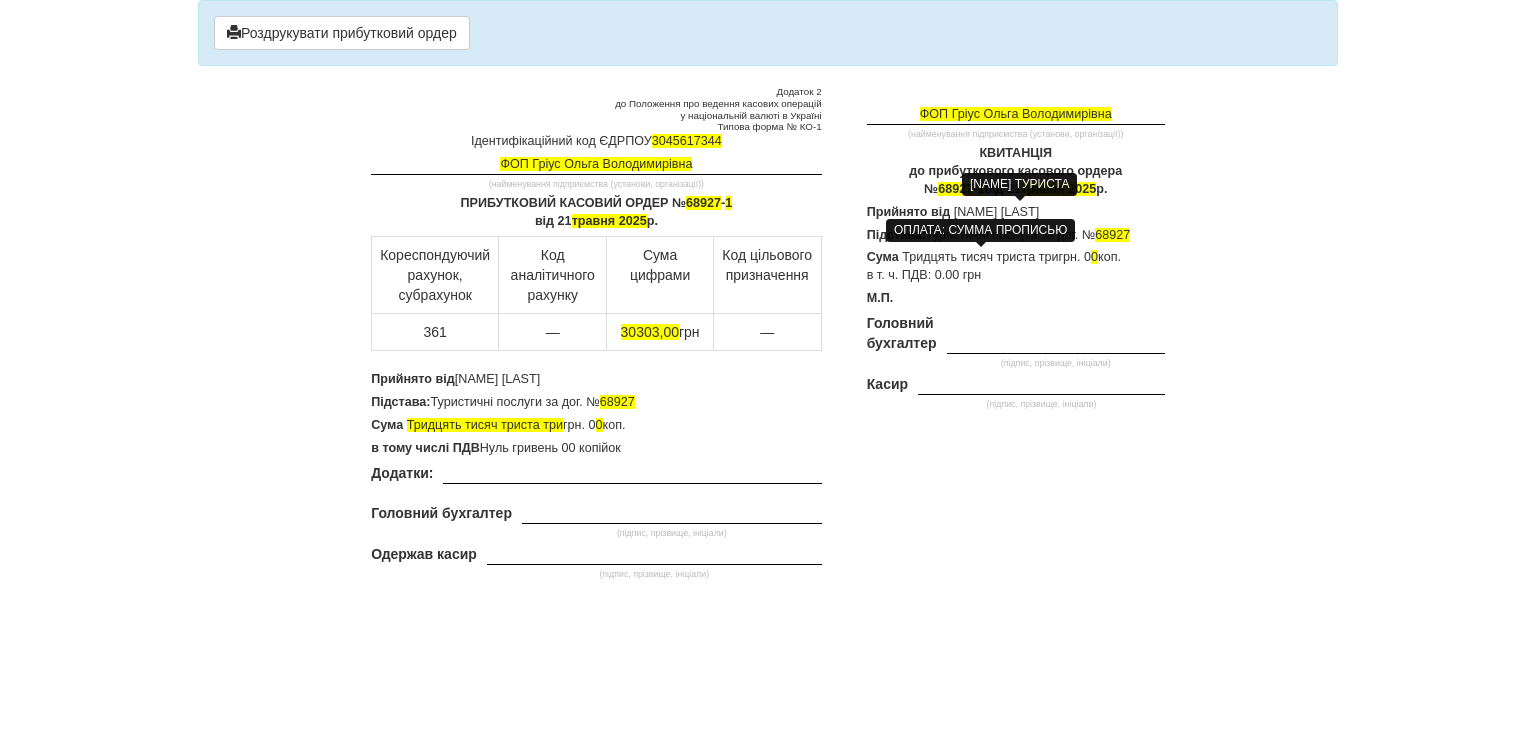 drag, startPoint x: 588, startPoint y: 378, endPoint x: 459, endPoint y: 381, distance: 129.03488 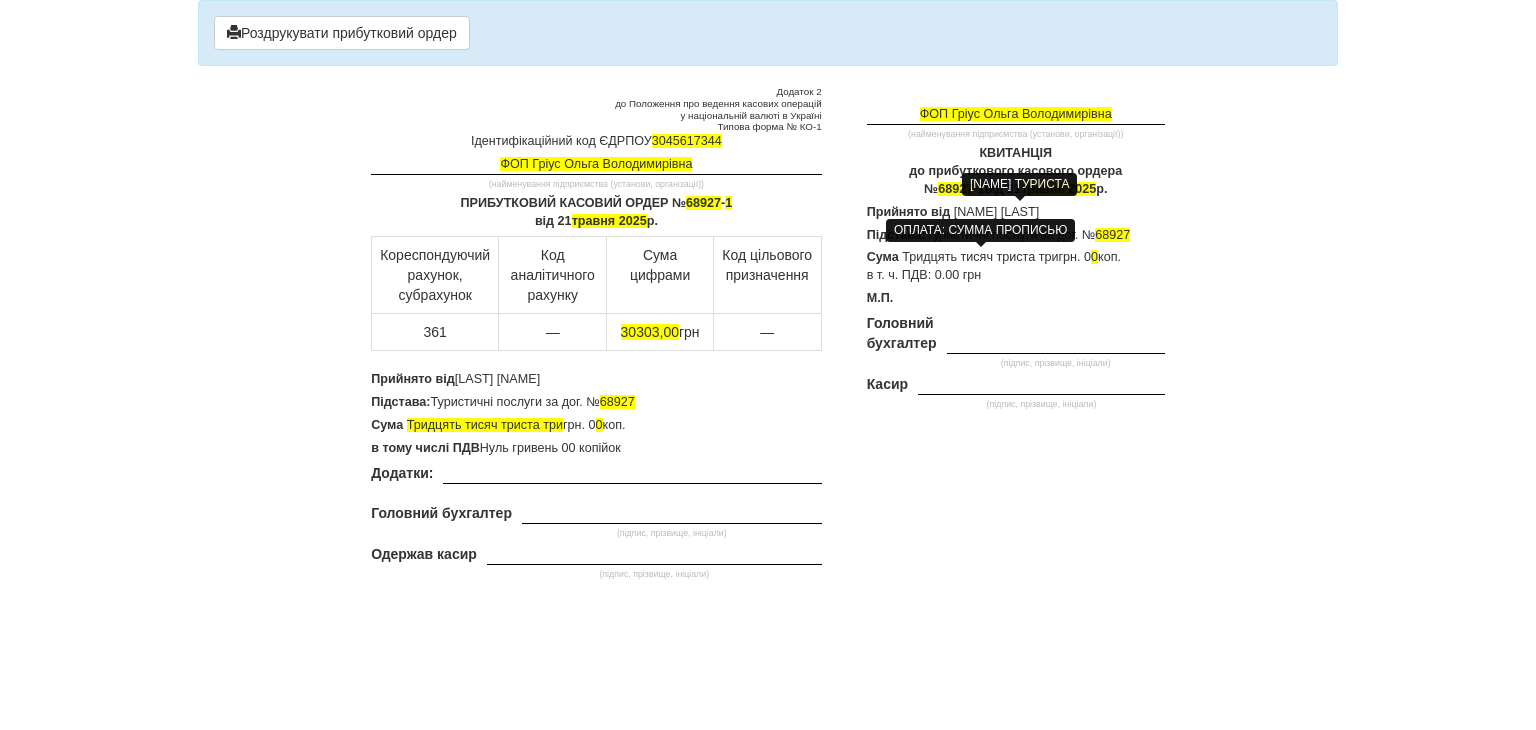 drag, startPoint x: 1084, startPoint y: 207, endPoint x: 955, endPoint y: 214, distance: 129.18979 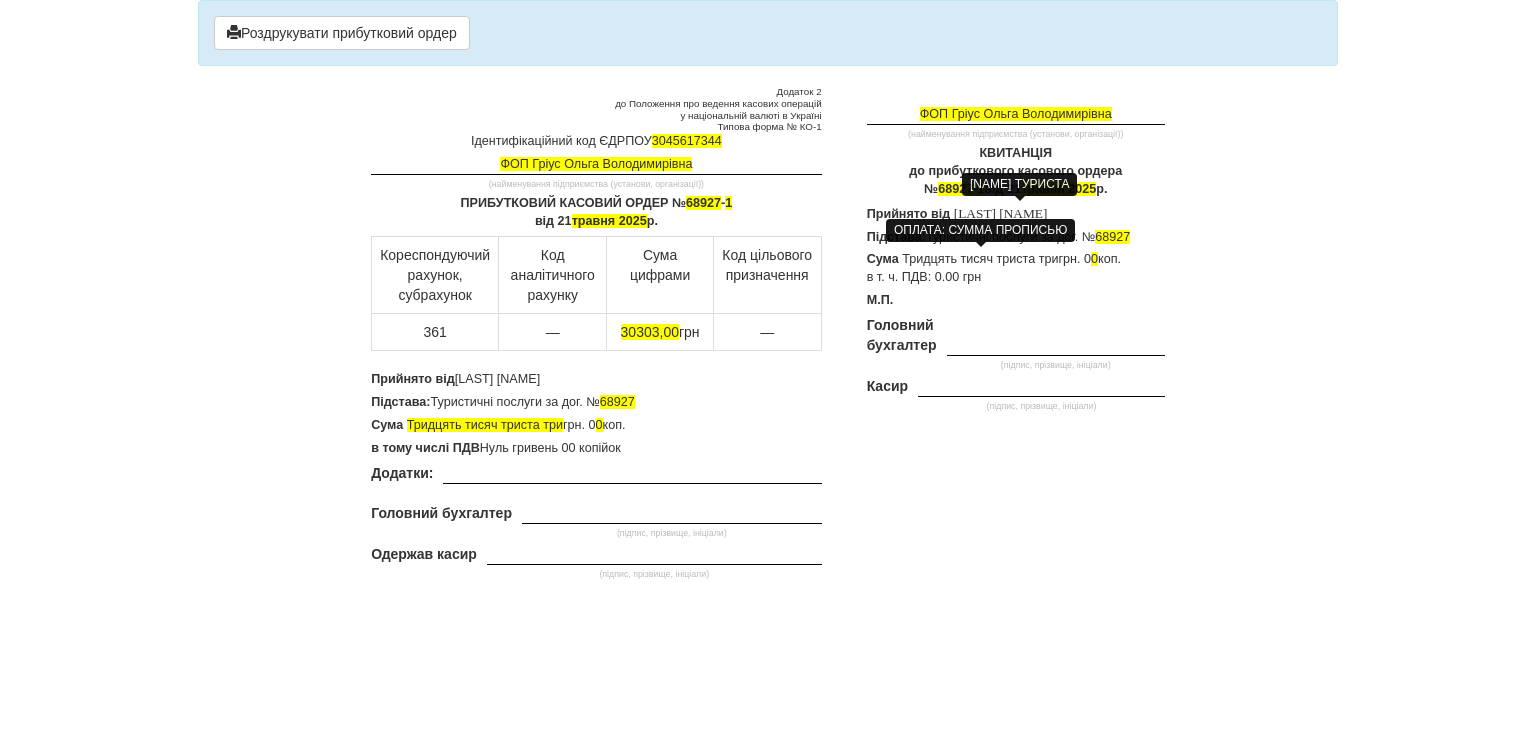 drag, startPoint x: 1128, startPoint y: 211, endPoint x: 953, endPoint y: 213, distance: 175.01143 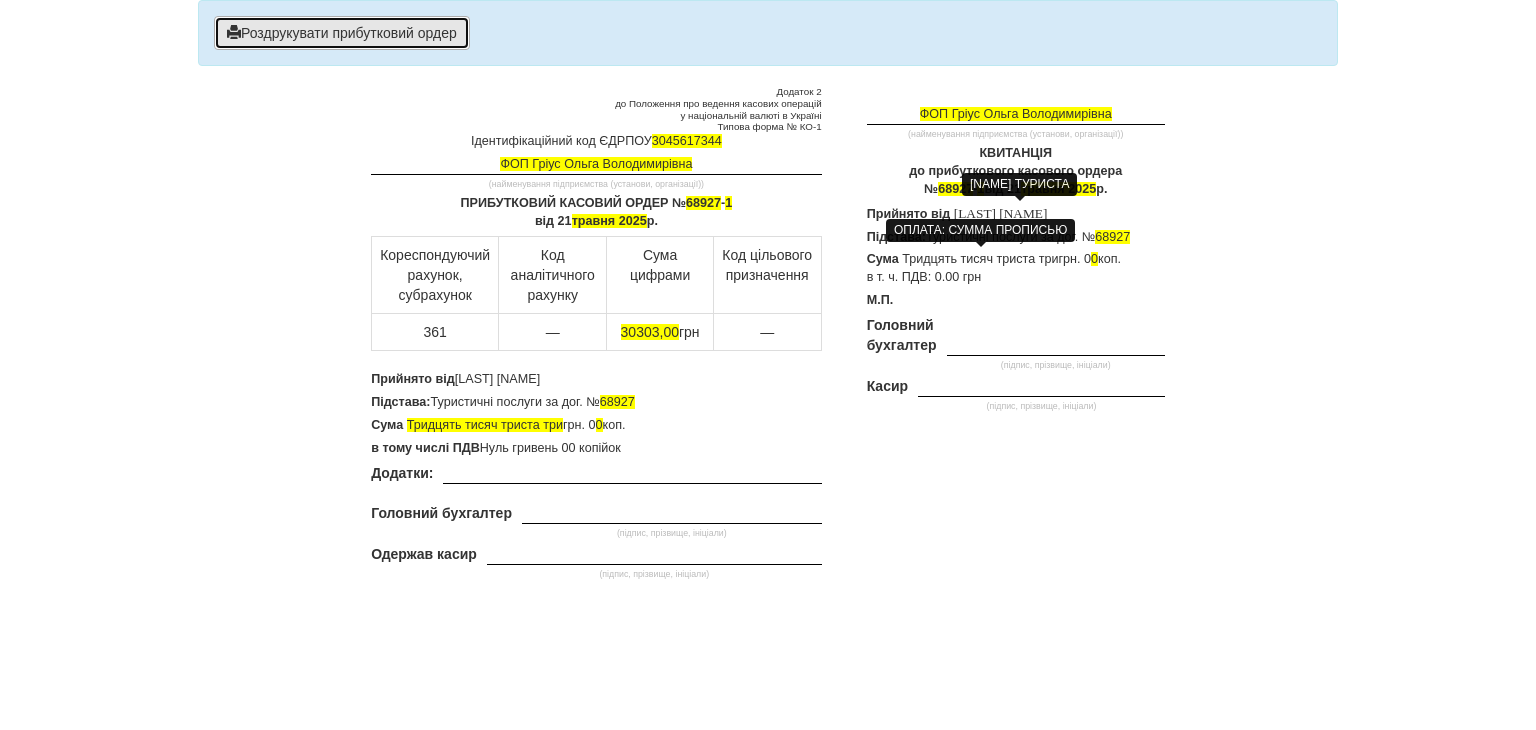 click on "Роздрукувати прибутковий ордер" at bounding box center [342, 33] 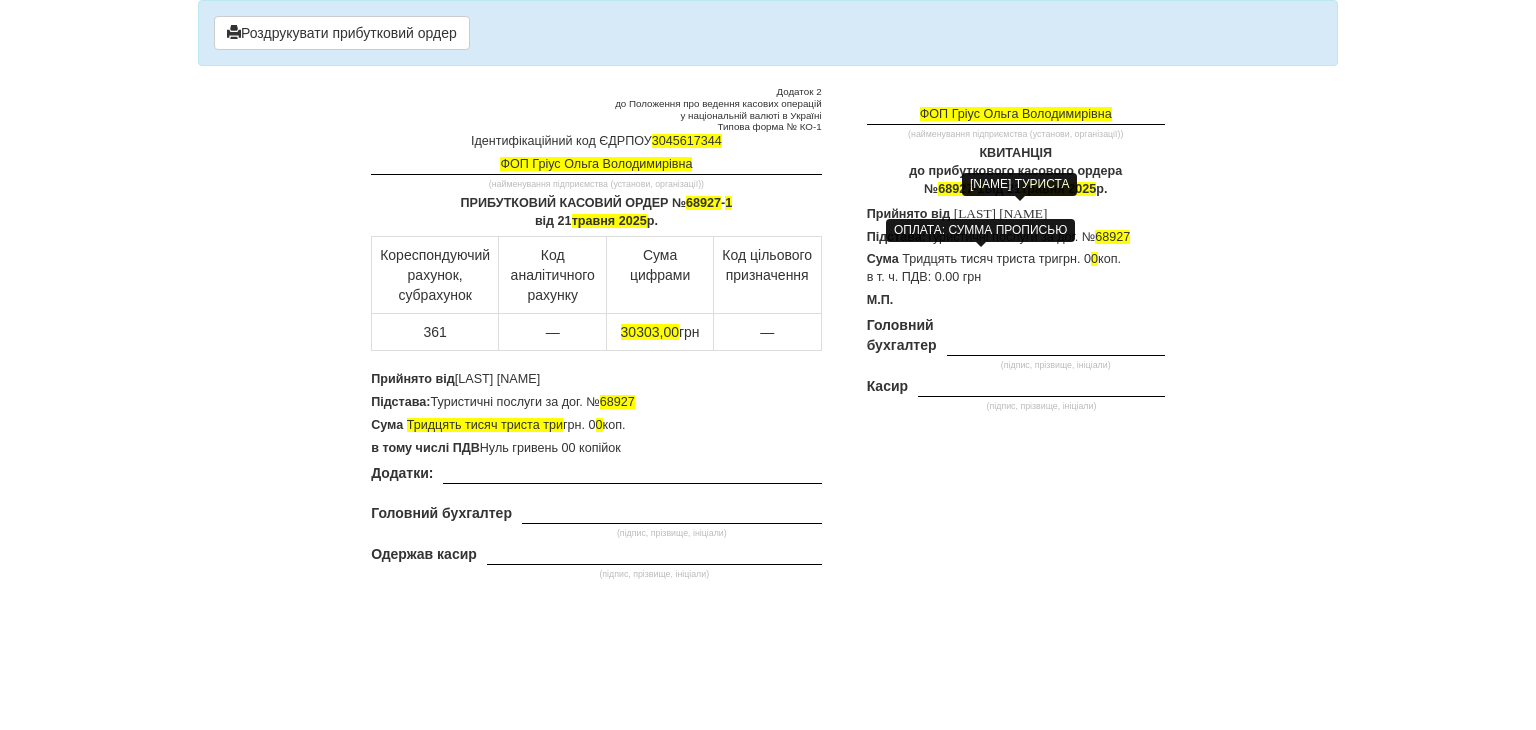 click on "ПРИБУТКОВИЙ КАСОВИЙ ОРДЕР № [NUMBER] - 1
від 21  травня 2025  р." at bounding box center (596, 213) 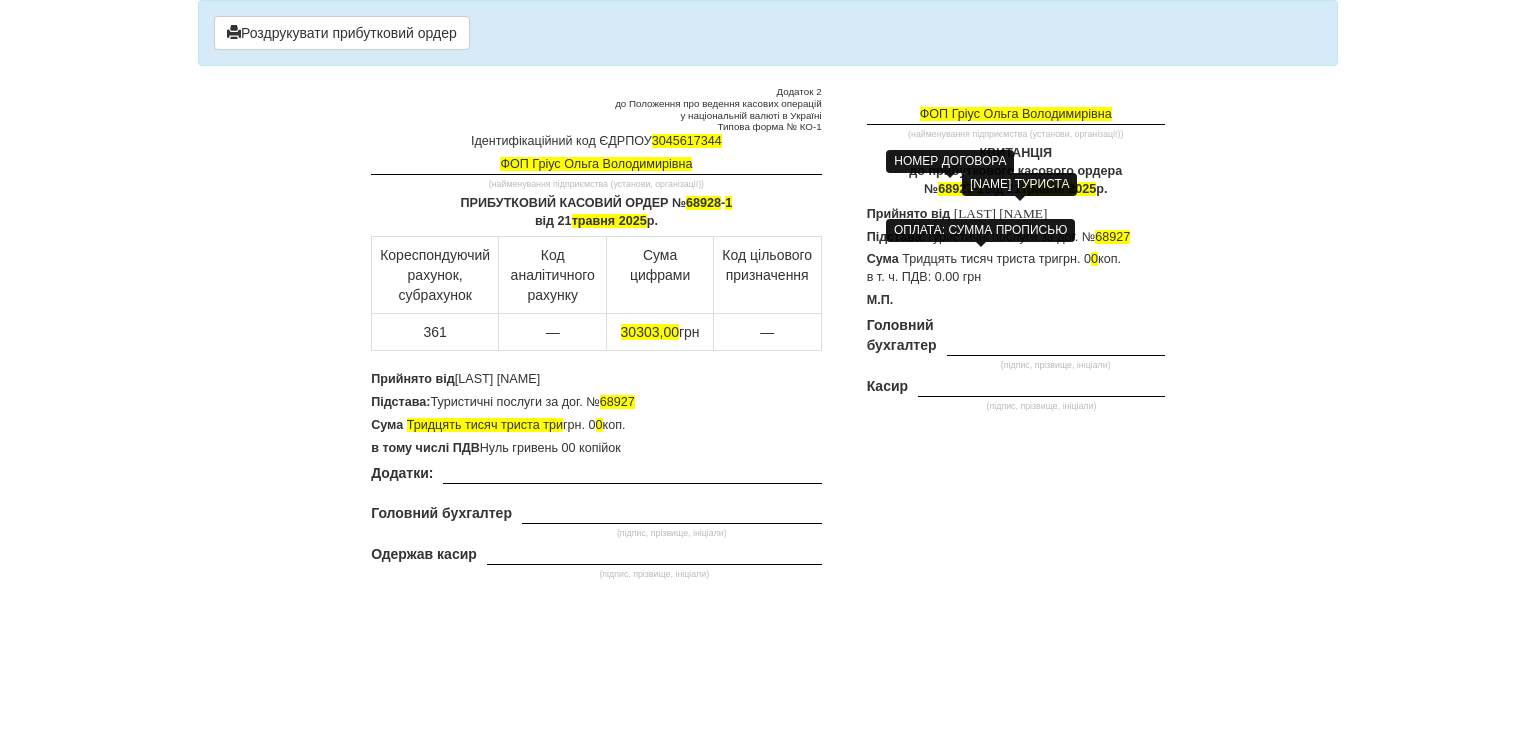 click on "68927" at bounding box center [955, 189] 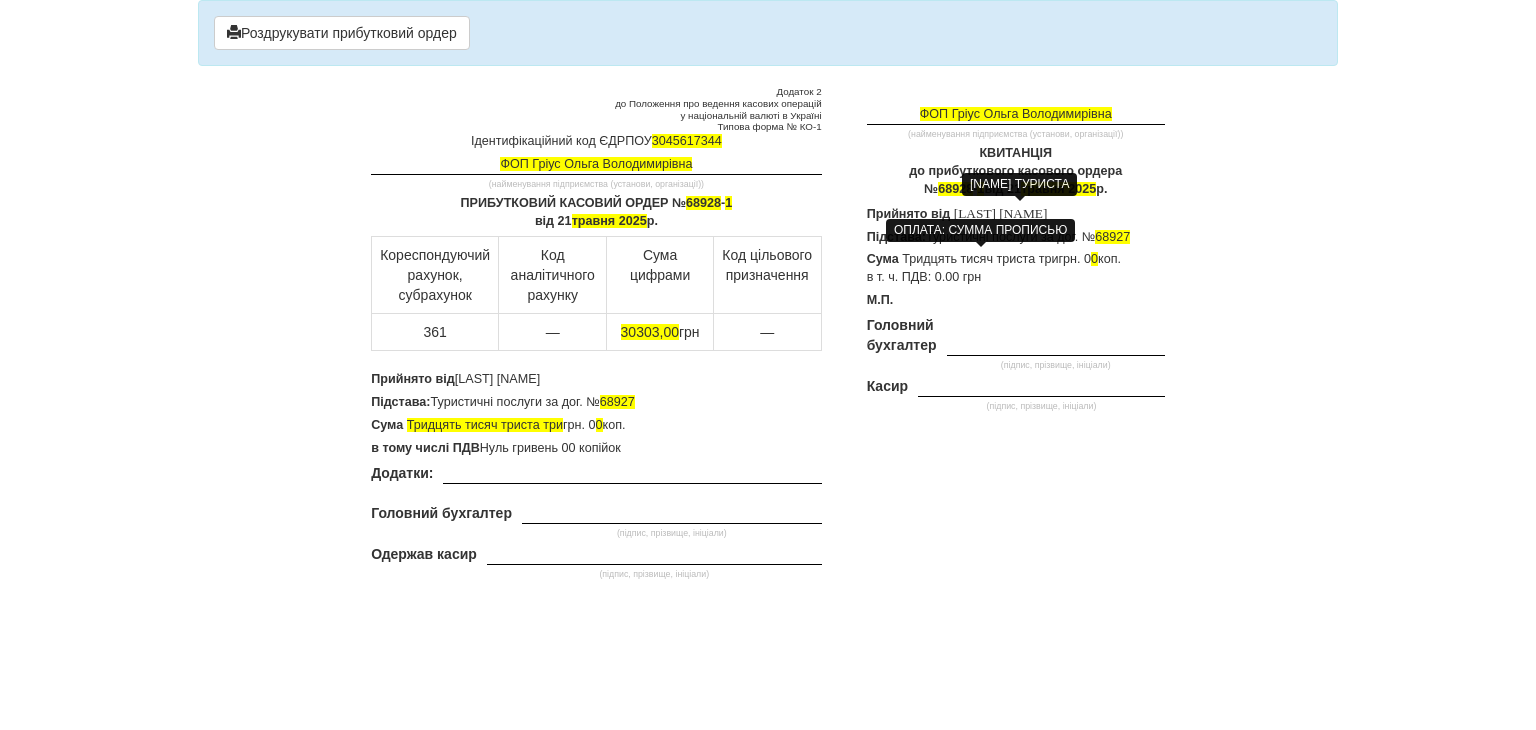 click at bounding box center [941, 455] 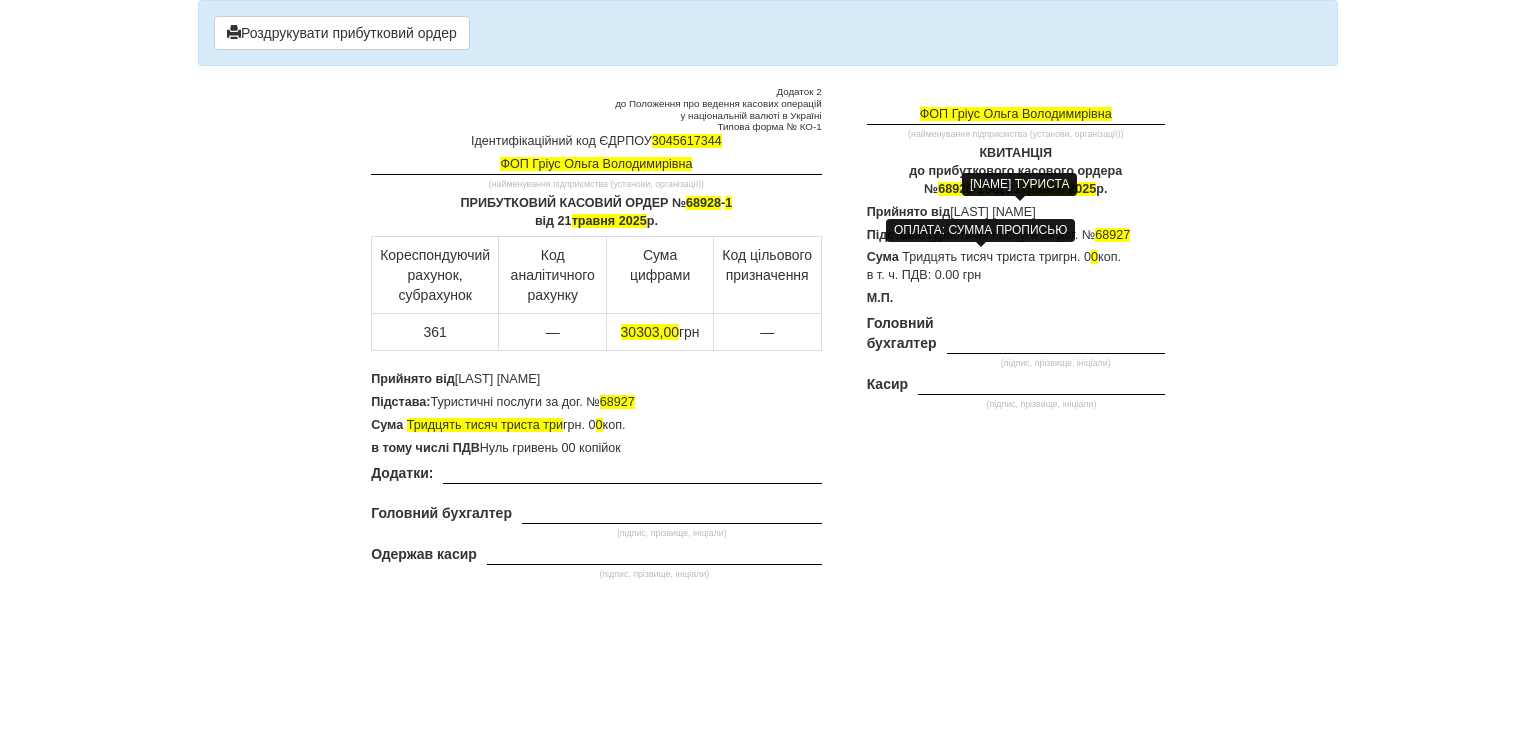 click on "[LAST] [NAME]" at bounding box center [992, 212] 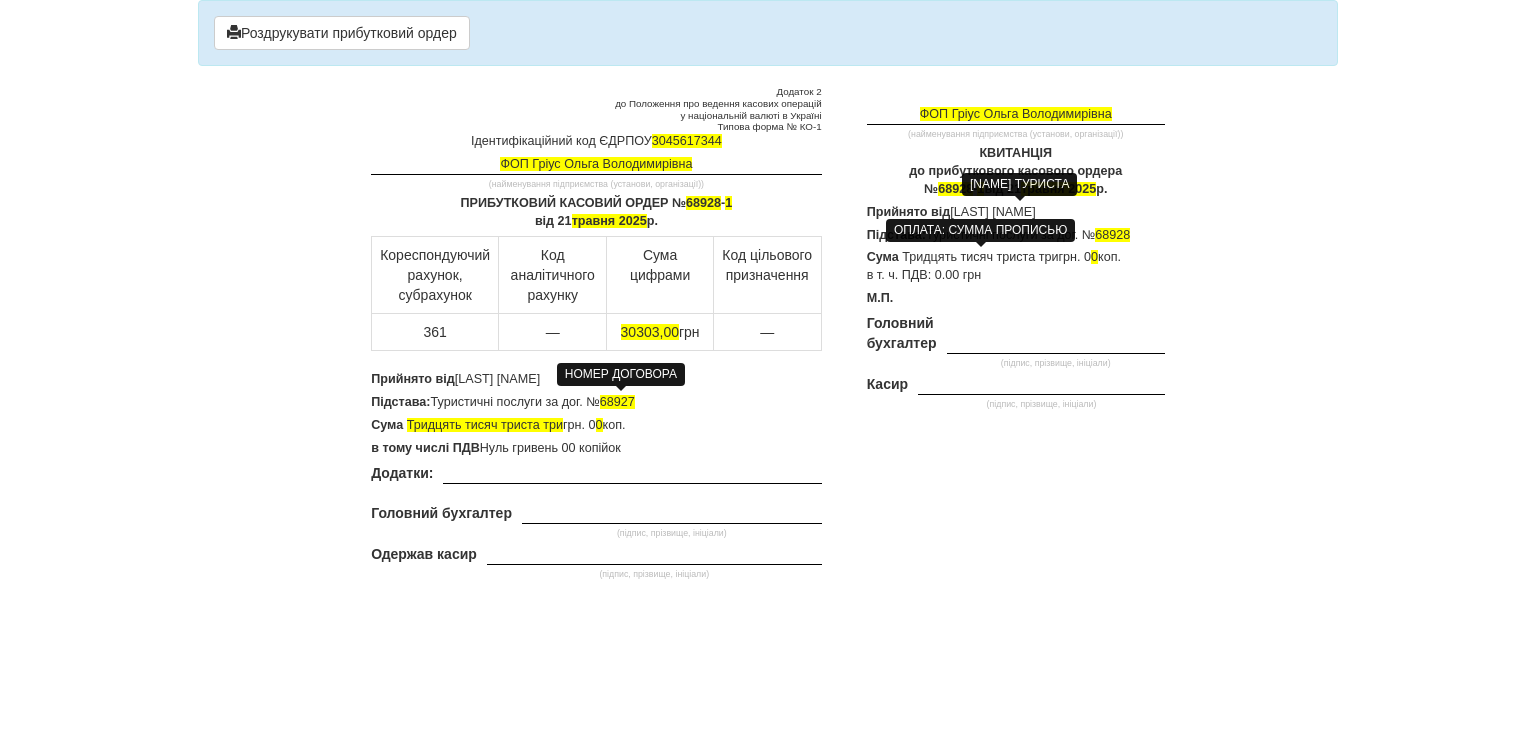 click on "68927" at bounding box center [617, 402] 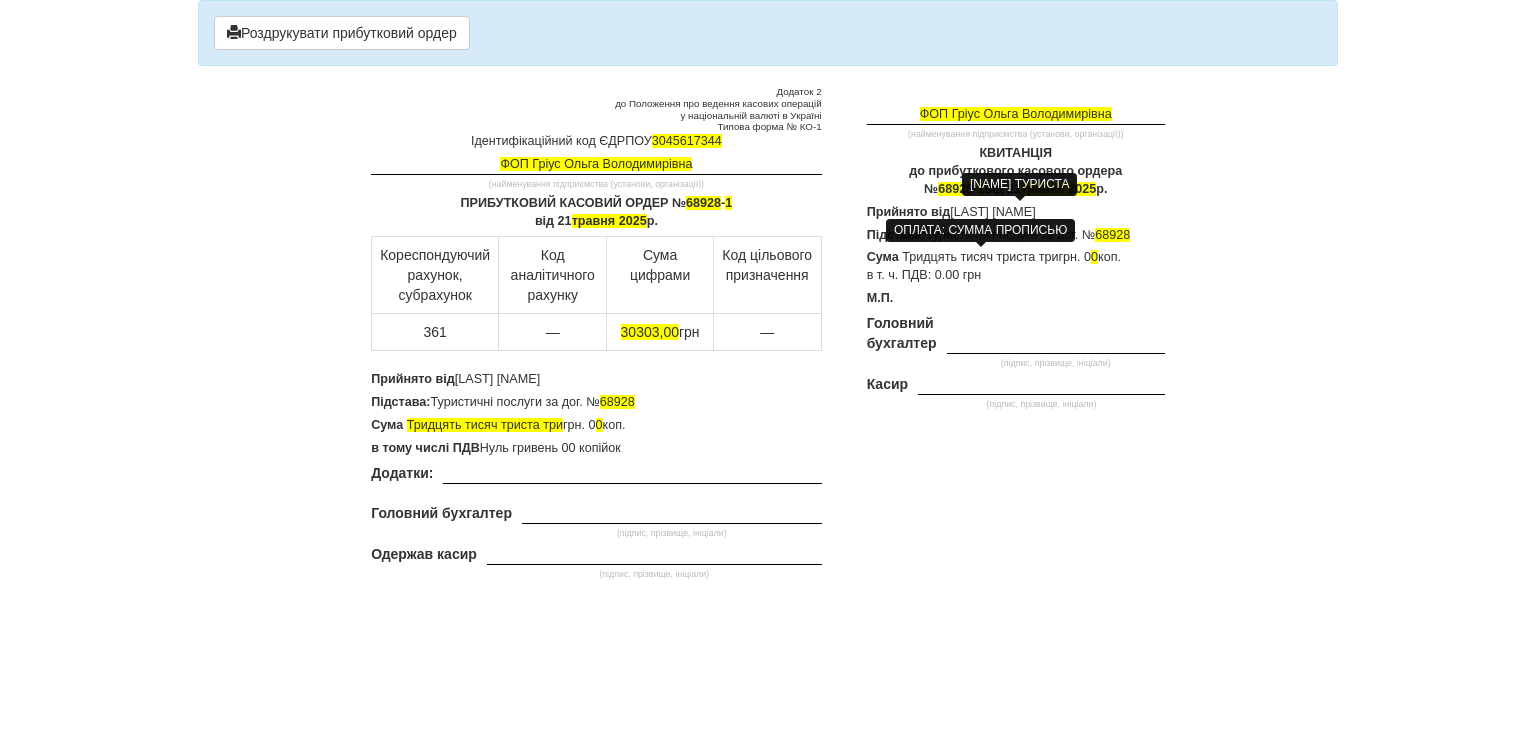 click on "Підстава:  Туристичні послуги за дог. № [NUMBER]" at bounding box center (596, 403) 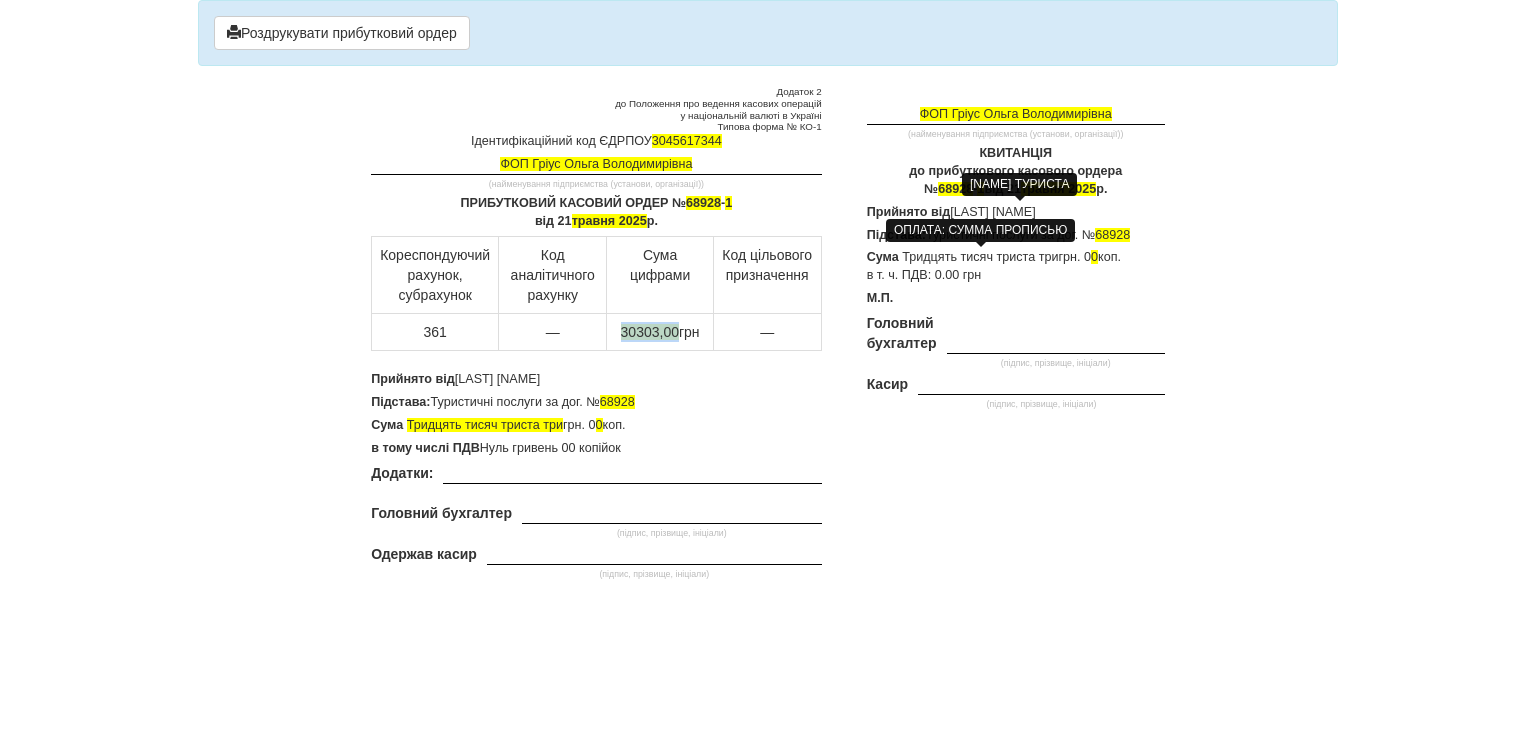 drag, startPoint x: 675, startPoint y: 328, endPoint x: 616, endPoint y: 327, distance: 59.008472 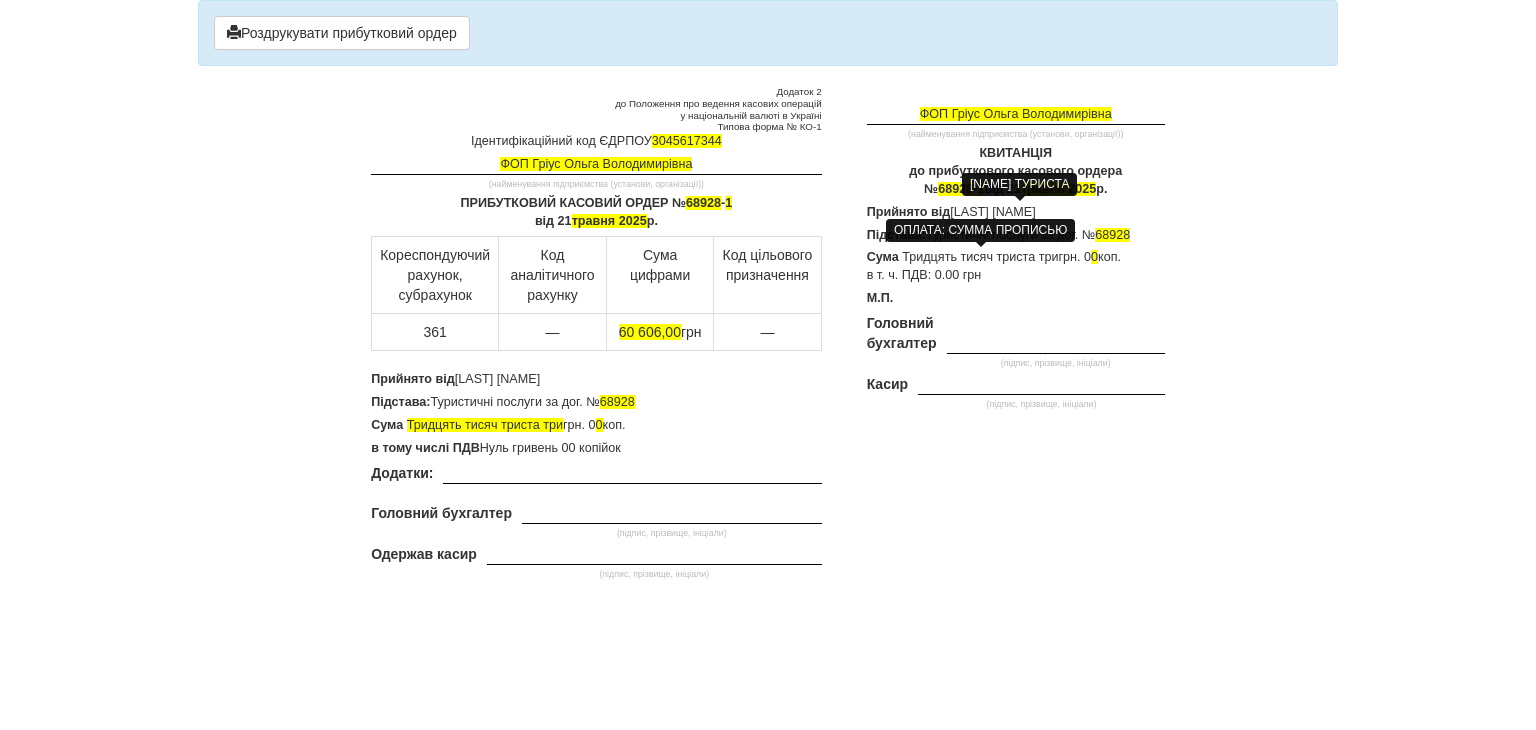 click on "Тридцять тисяч триста три" at bounding box center [485, 425] 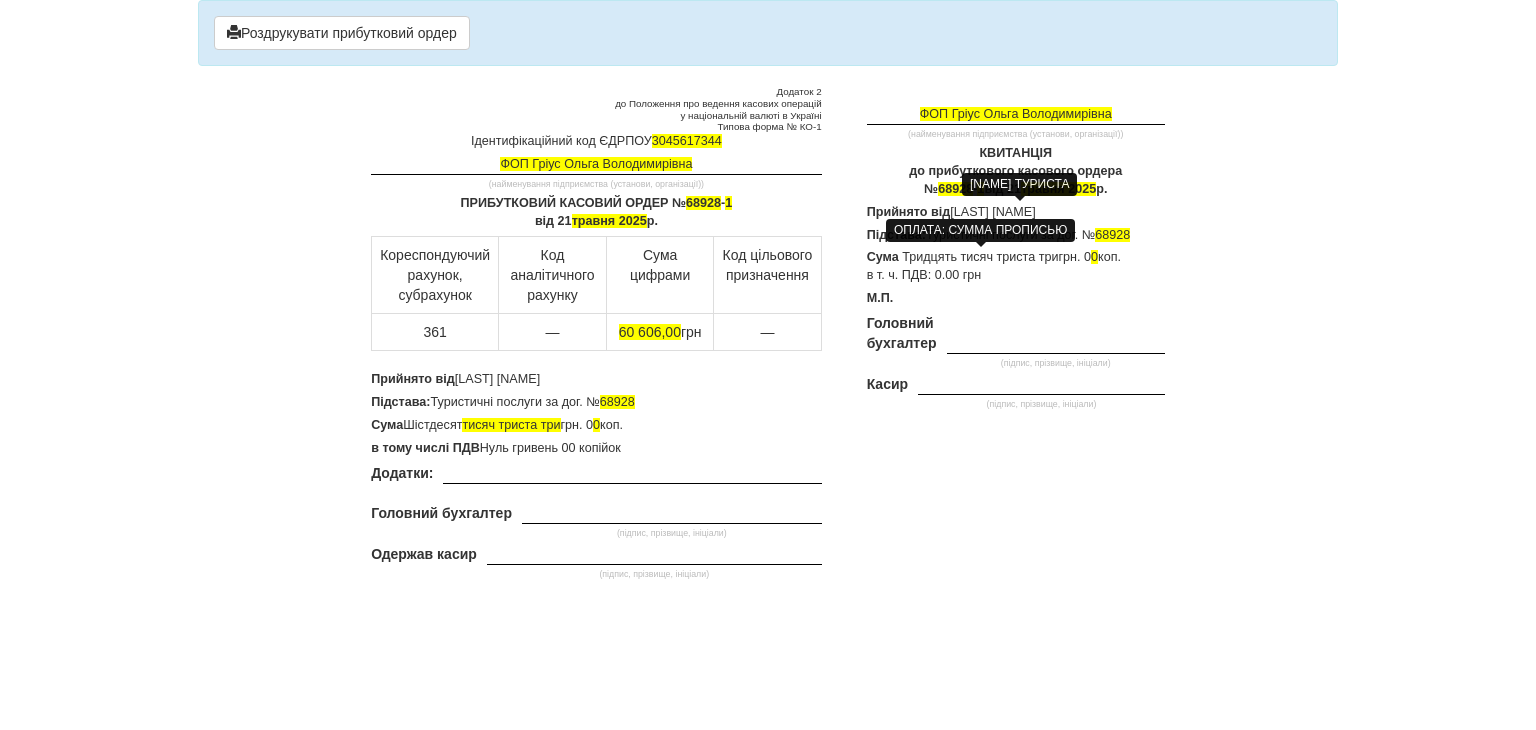 click on "Сума  Шістдесят  тисяч триста три  грн. 0 0  коп." at bounding box center [596, 426] 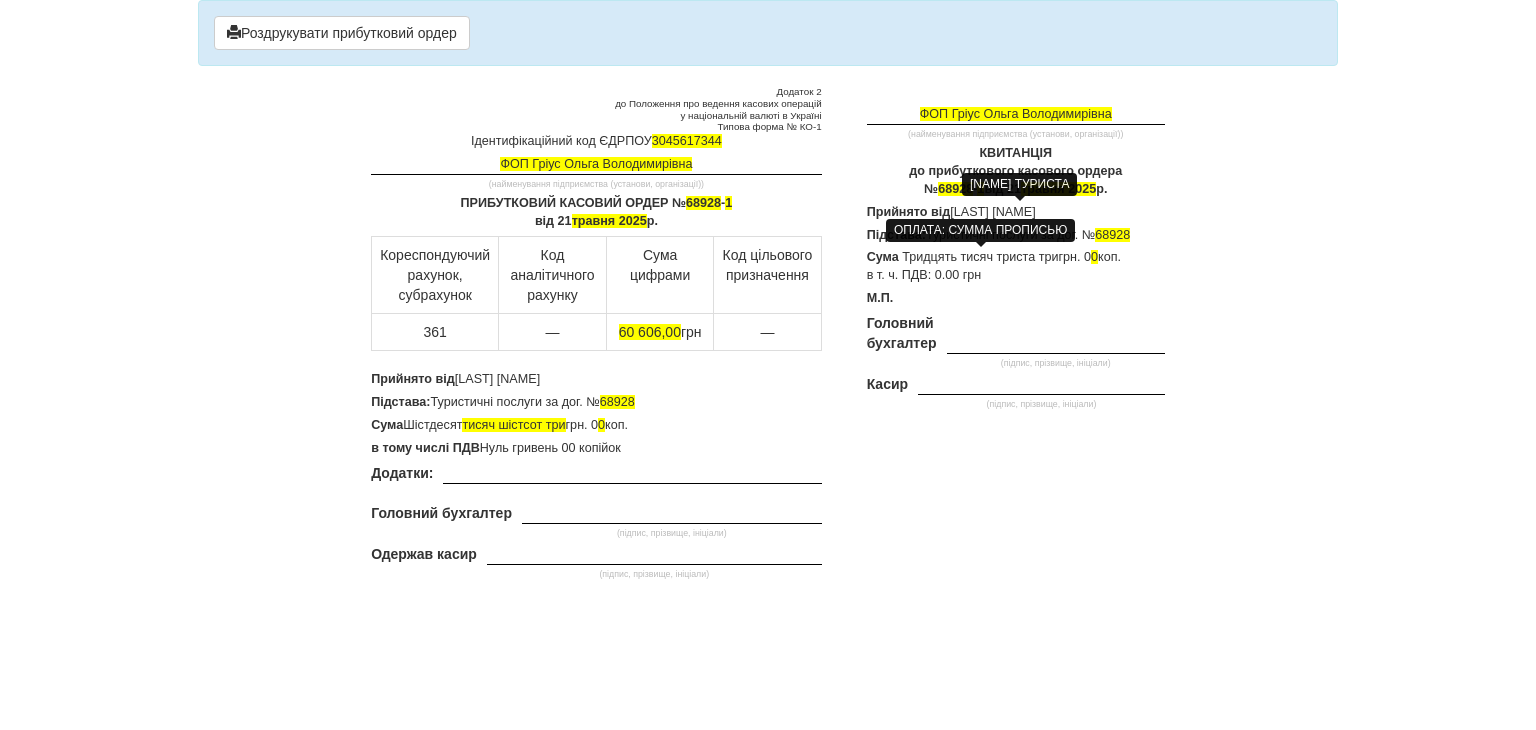 click on "тисяч шістсот три" at bounding box center [513, 425] 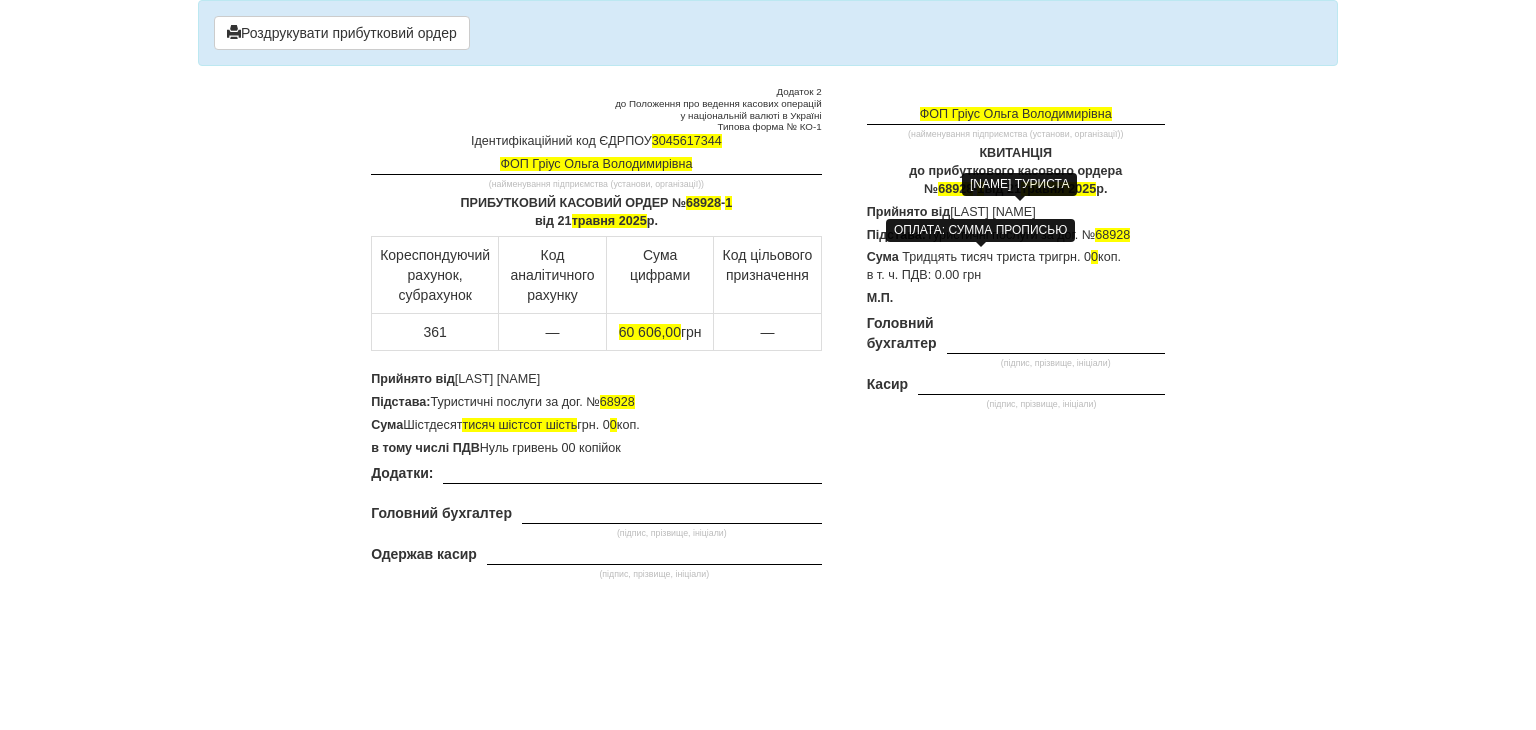 click at bounding box center [941, 453] 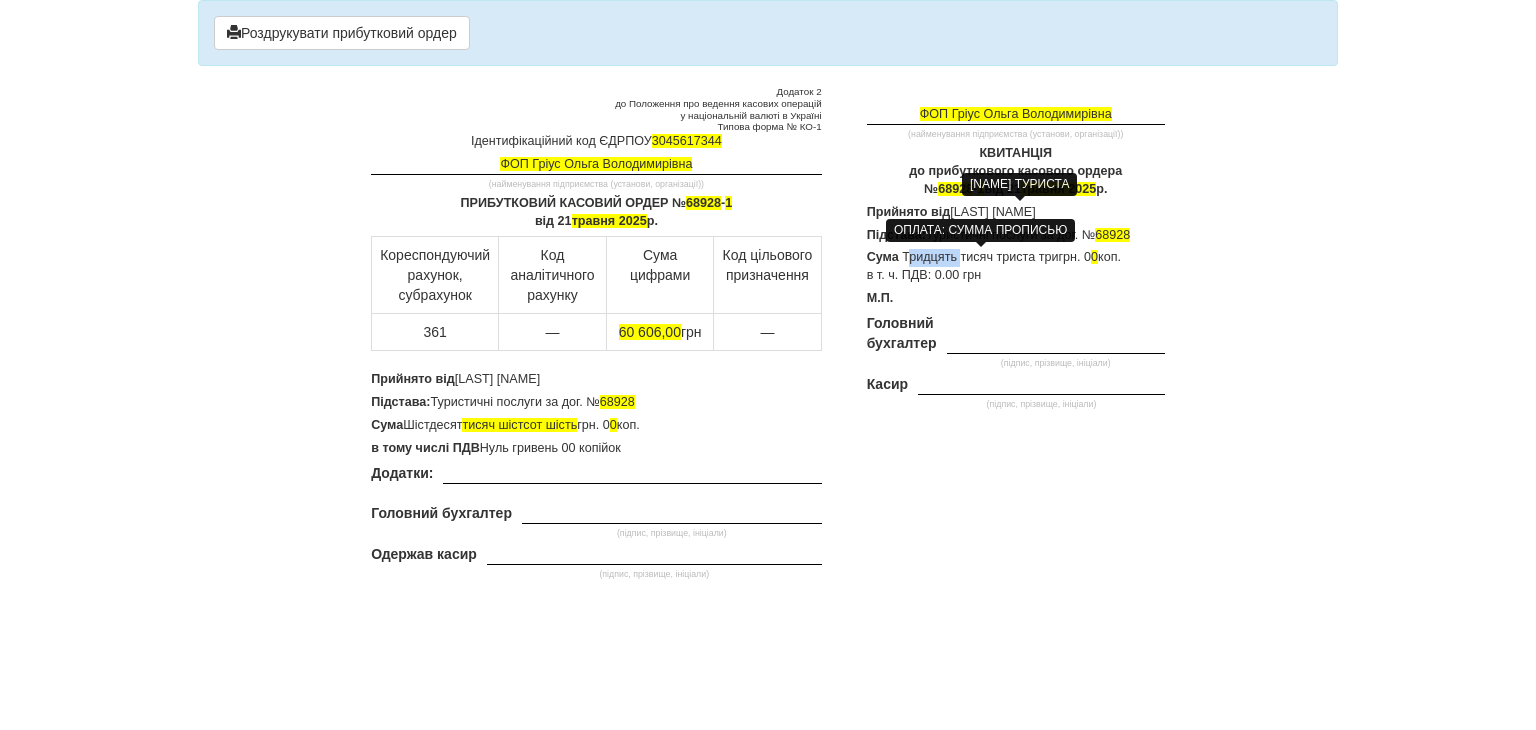drag, startPoint x: 957, startPoint y: 257, endPoint x: 924, endPoint y: 238, distance: 38.078865 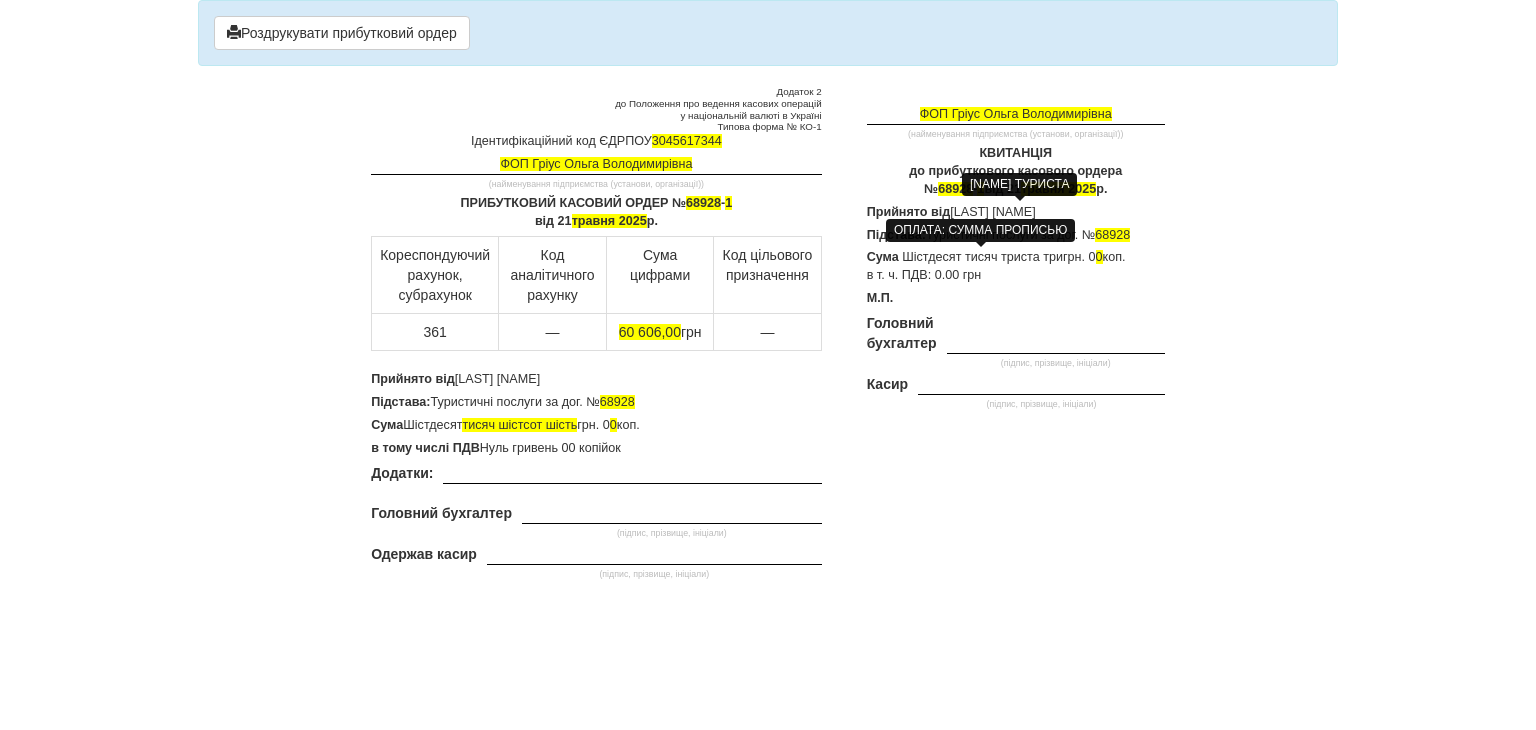click on "Шістдесят тисяч триста три" at bounding box center [982, 257] 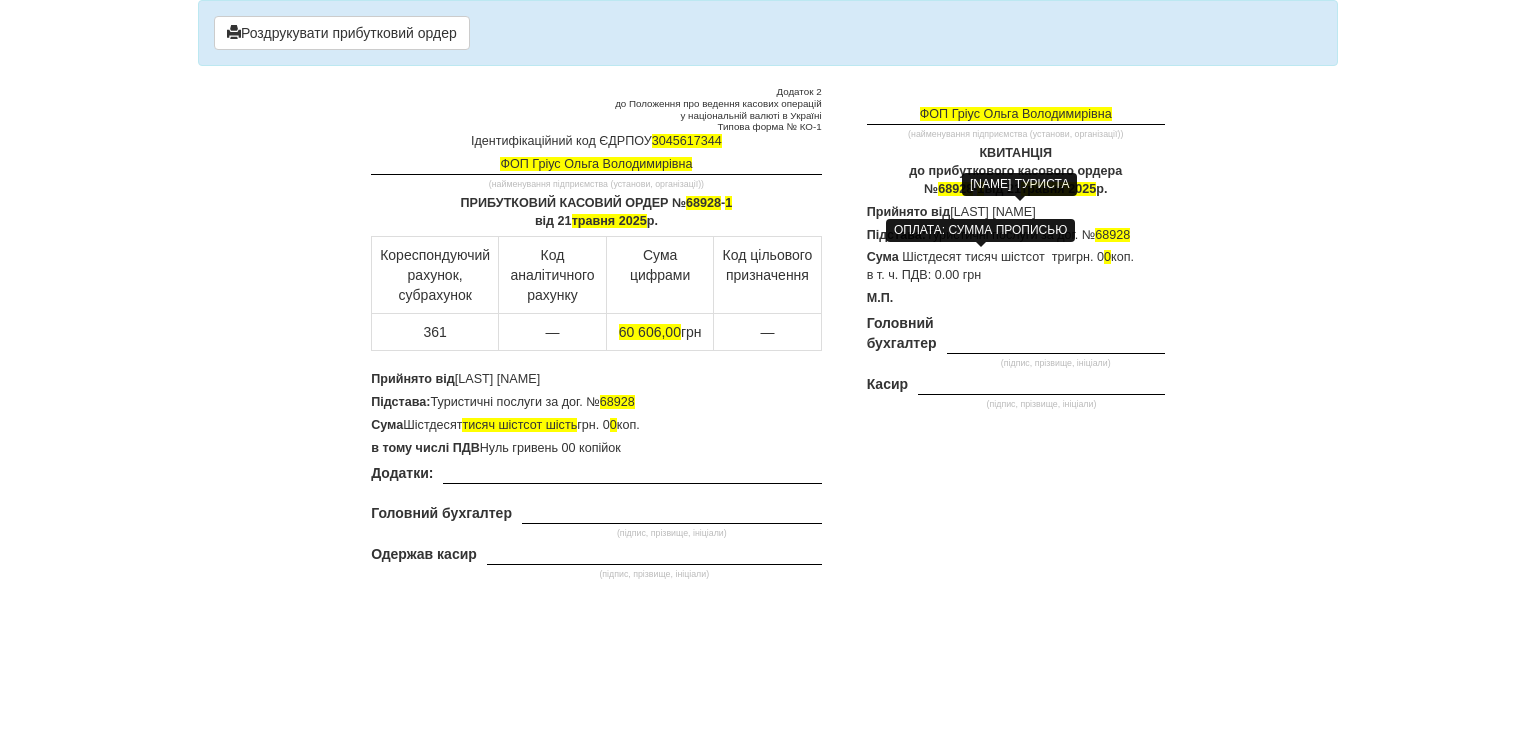 drag, startPoint x: 1075, startPoint y: 256, endPoint x: 1081, endPoint y: 238, distance: 18.973665 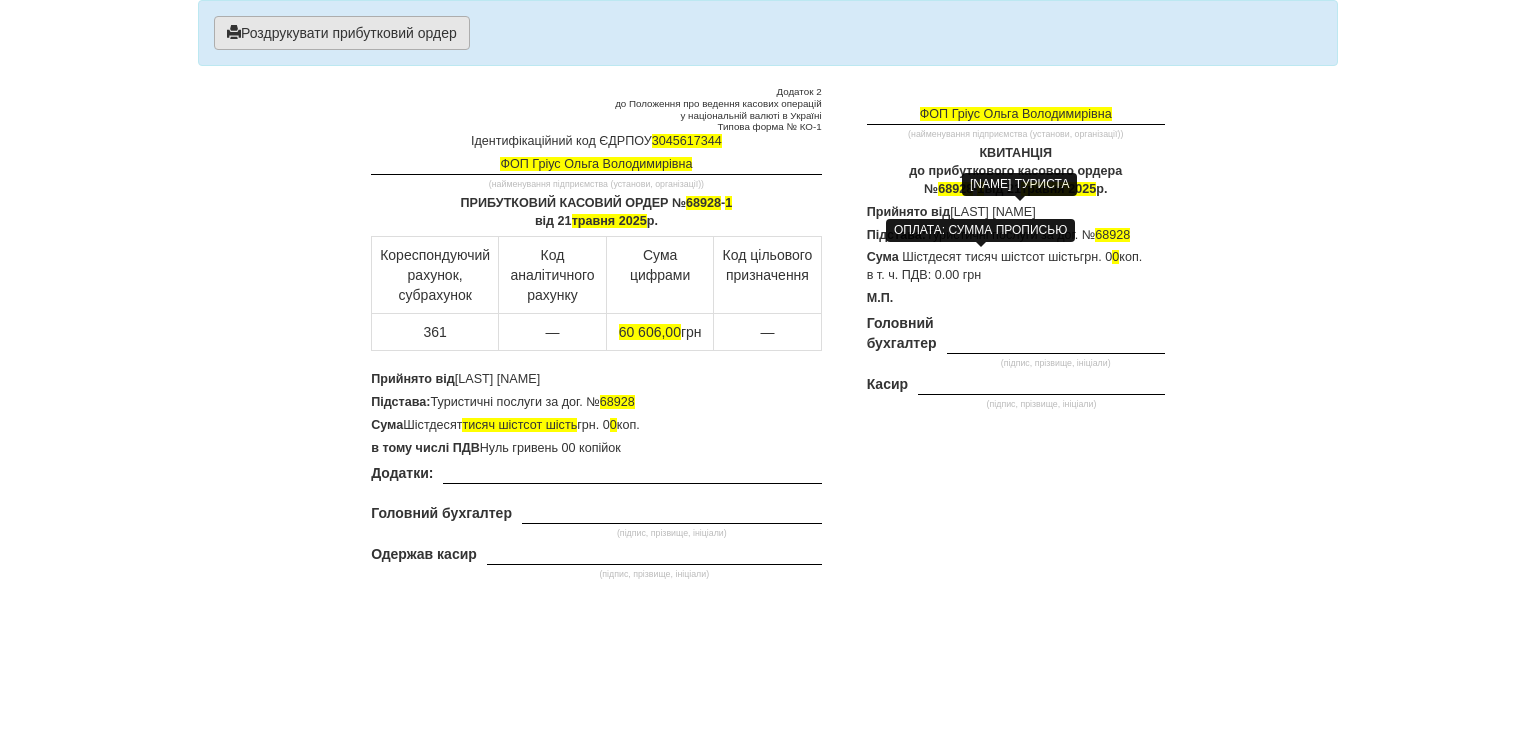 click on "Роздрукувати прибутковий ордер" at bounding box center (342, 33) 